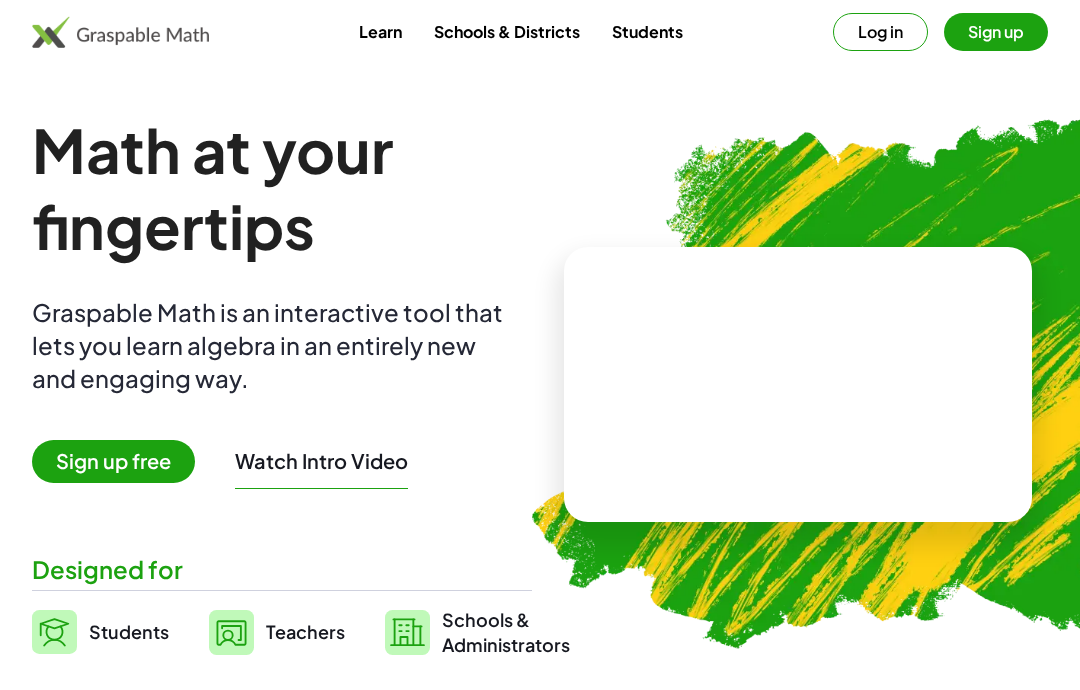 scroll, scrollTop: 0, scrollLeft: 0, axis: both 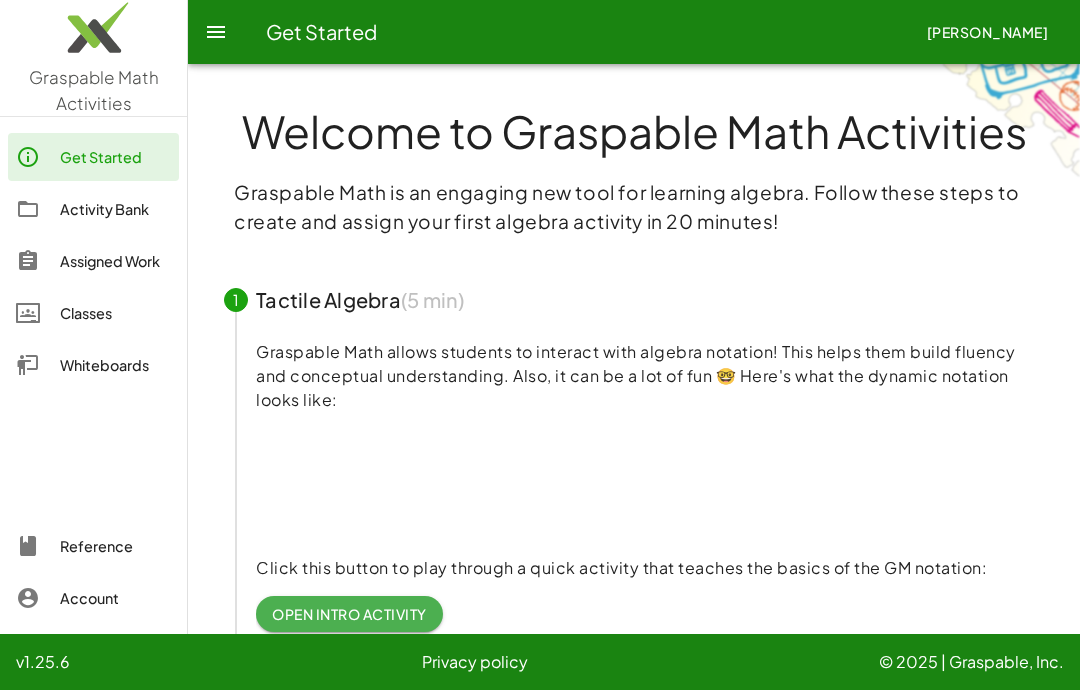 click on "© 2025 | Graspable, Inc." at bounding box center [971, 662] 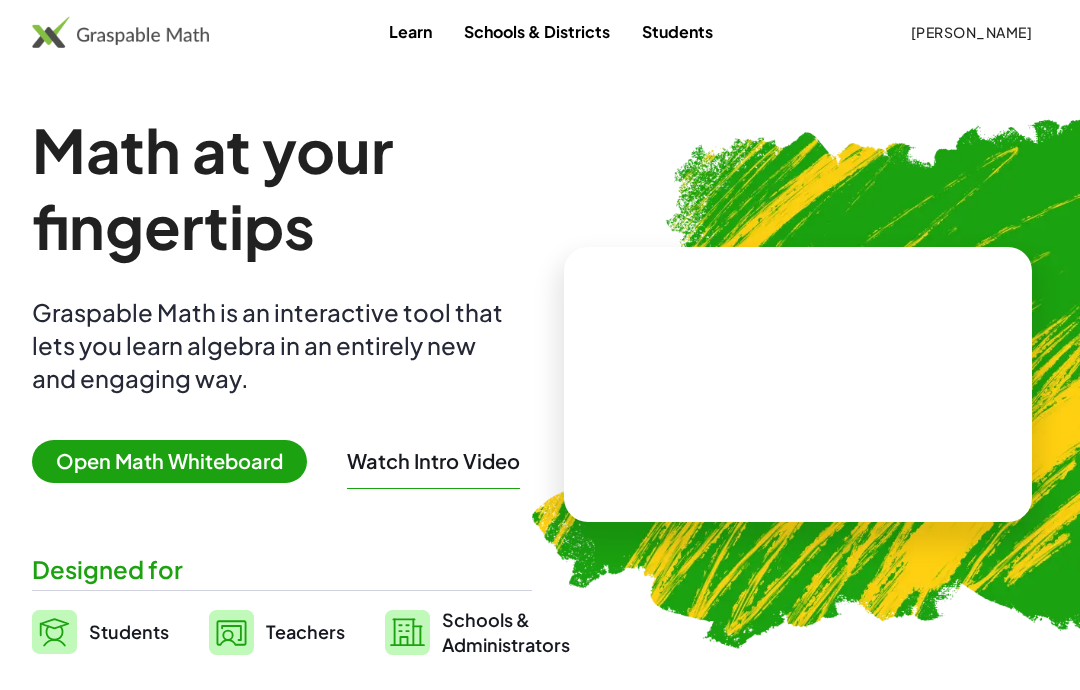 click on "Learn" at bounding box center [410, 31] 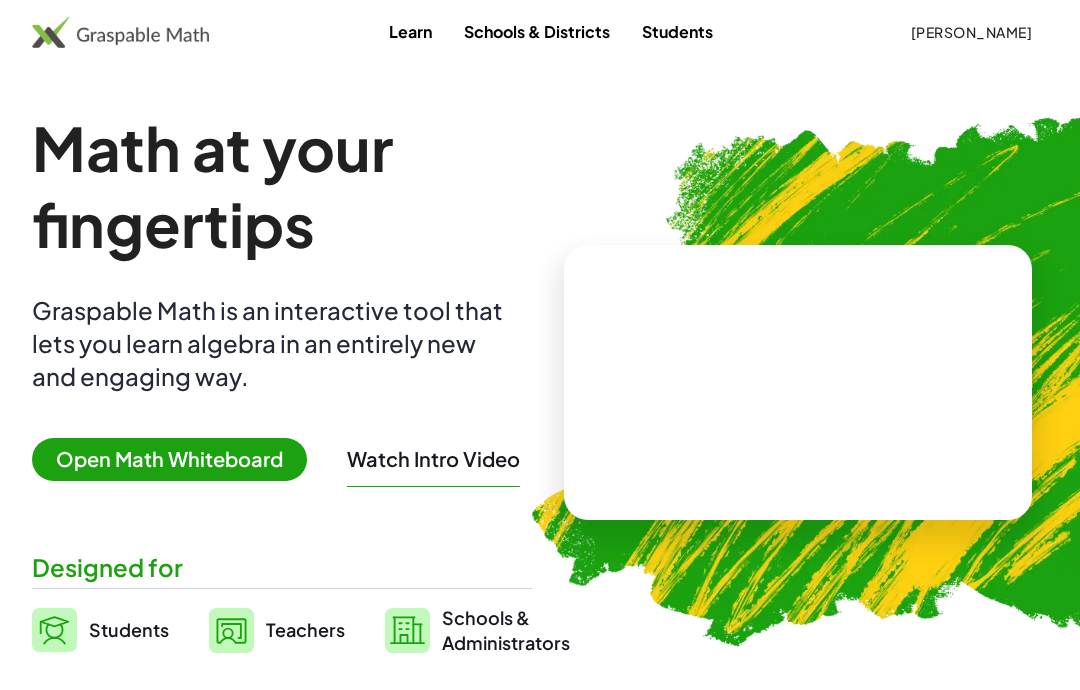 scroll, scrollTop: 0, scrollLeft: 0, axis: both 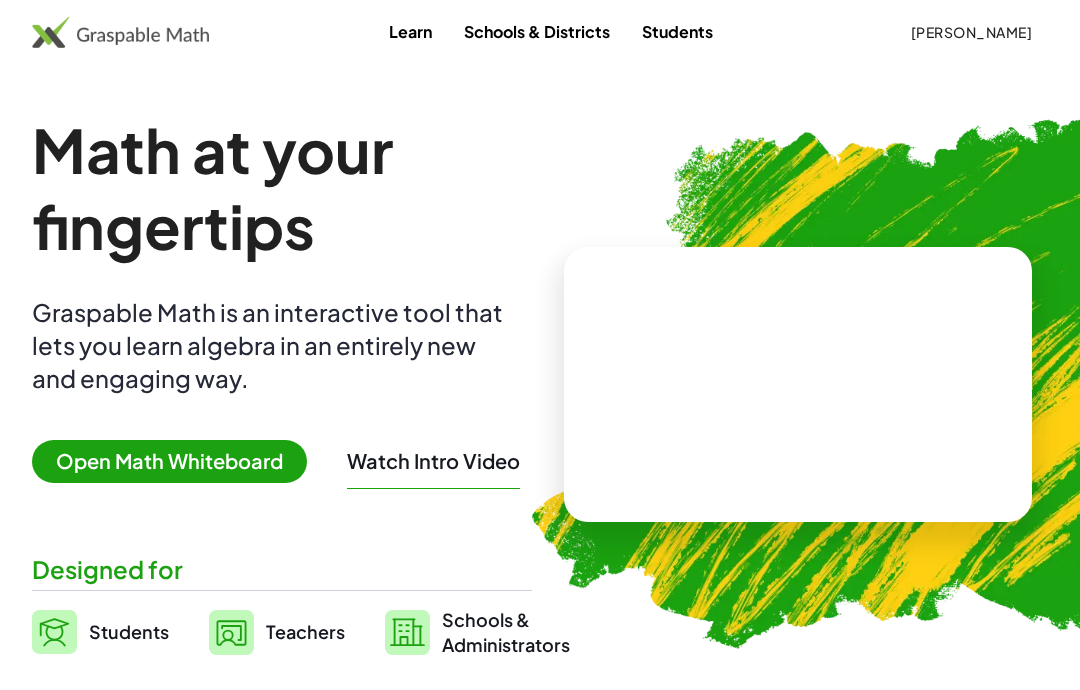 click on "Students" at bounding box center [677, 31] 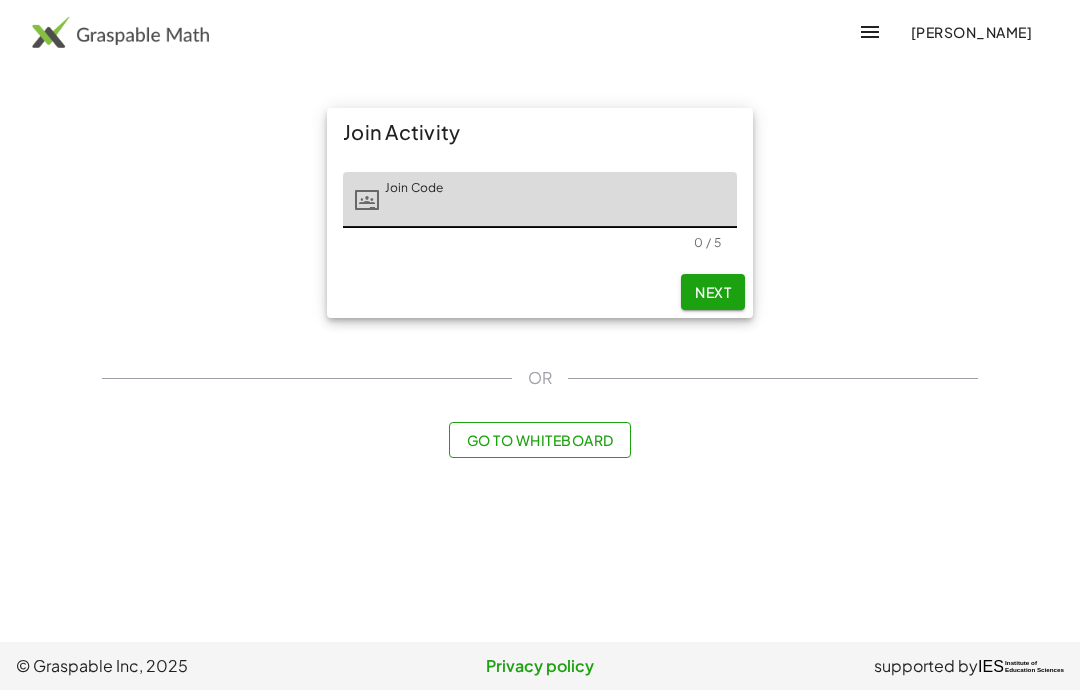 click at bounding box center (120, 32) 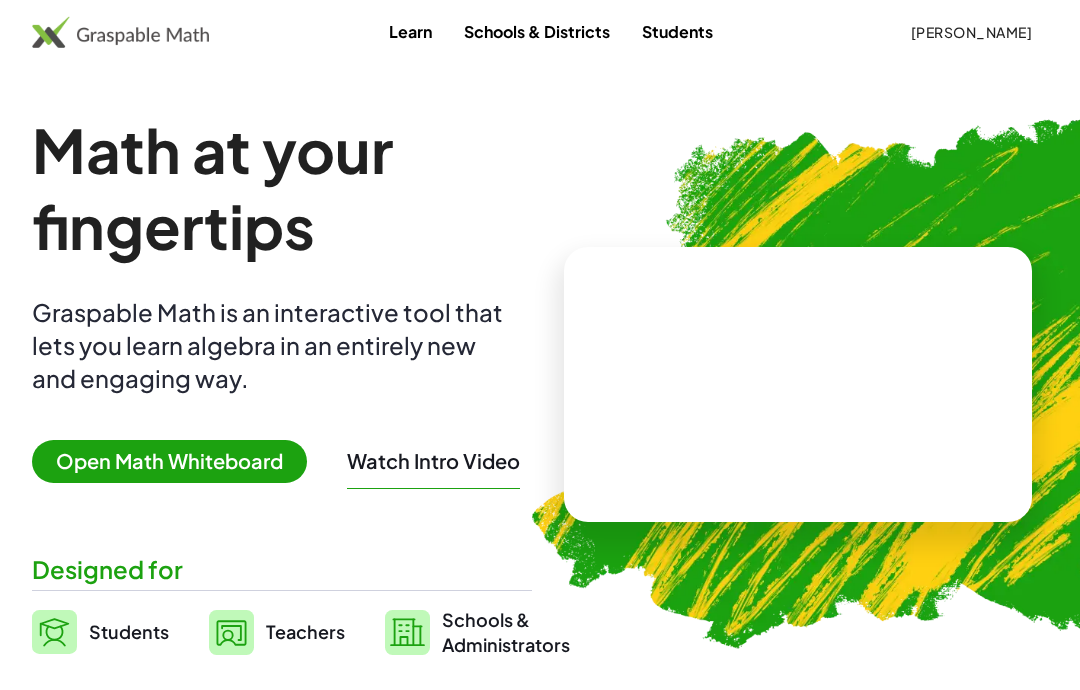 click on "Learn" at bounding box center (410, 31) 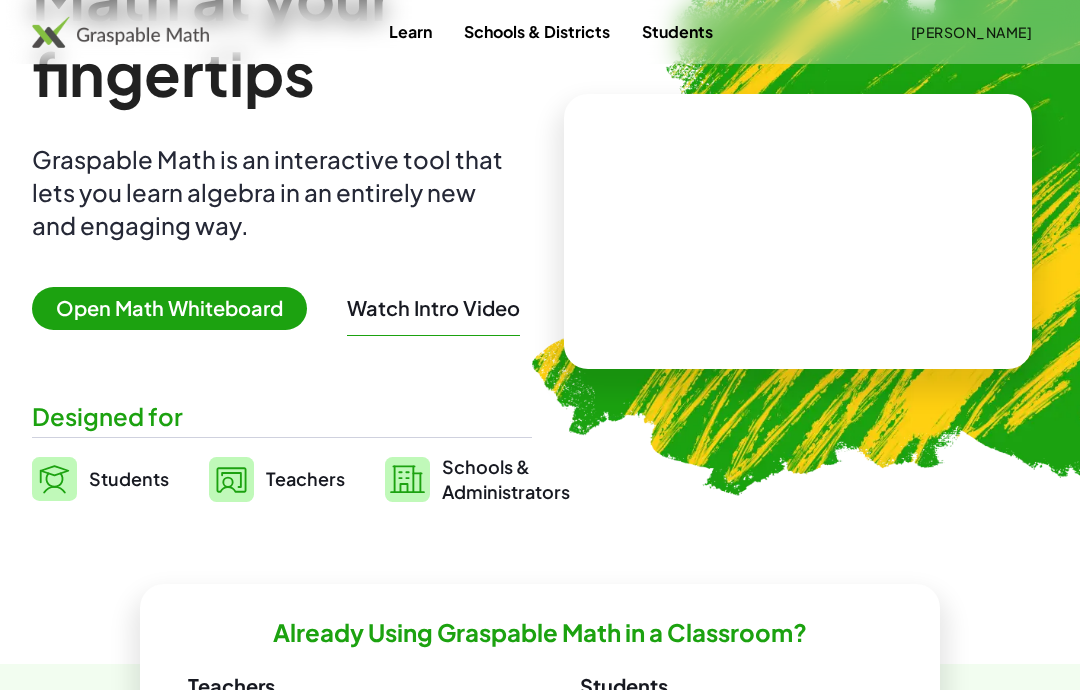 scroll, scrollTop: 0, scrollLeft: 0, axis: both 